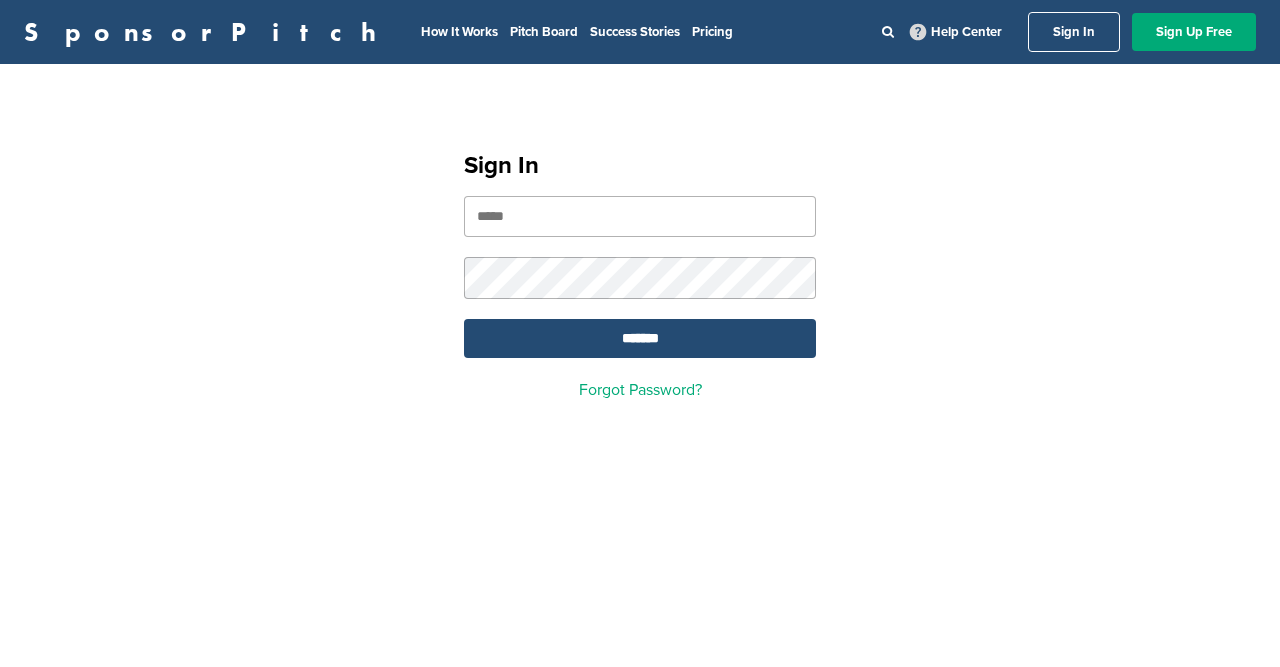 scroll, scrollTop: 0, scrollLeft: 0, axis: both 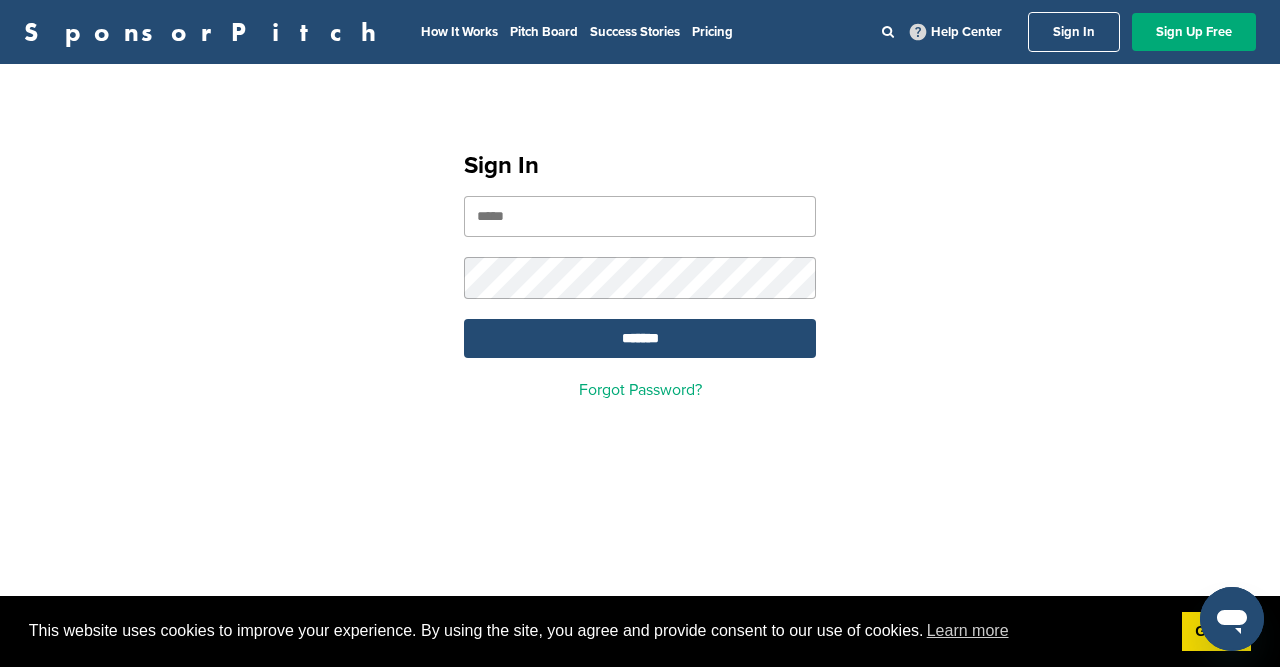 click at bounding box center [640, 216] 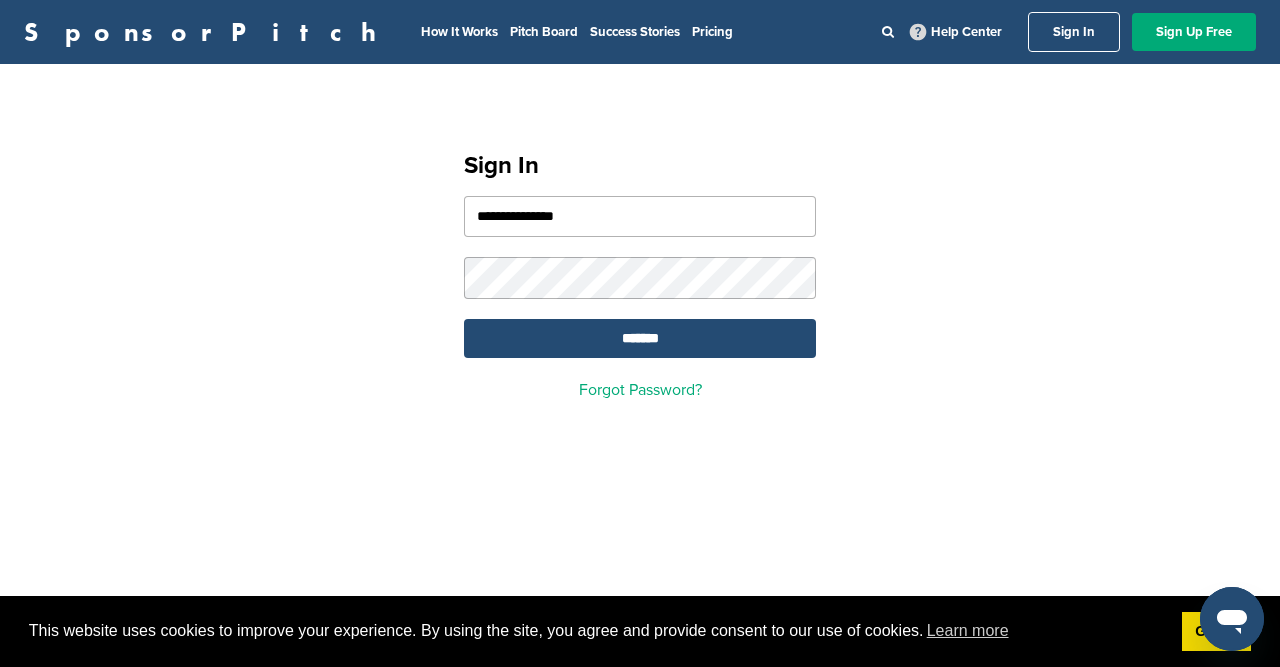 type on "**********" 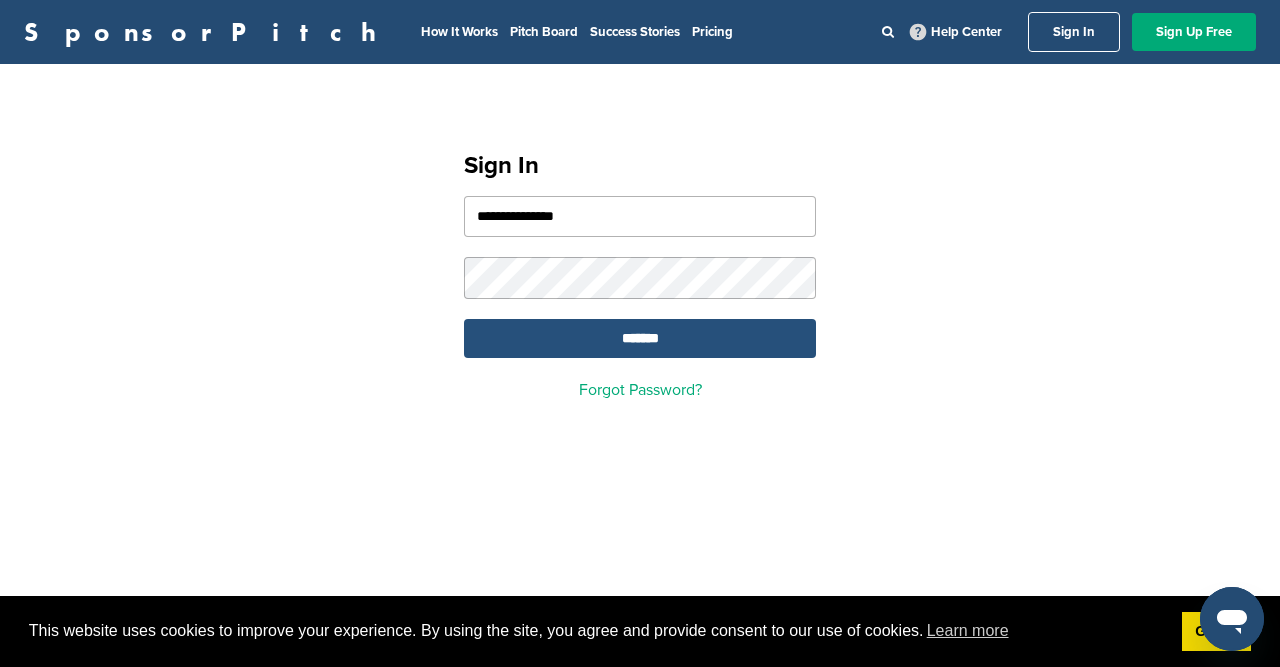click on "*******" at bounding box center (640, 338) 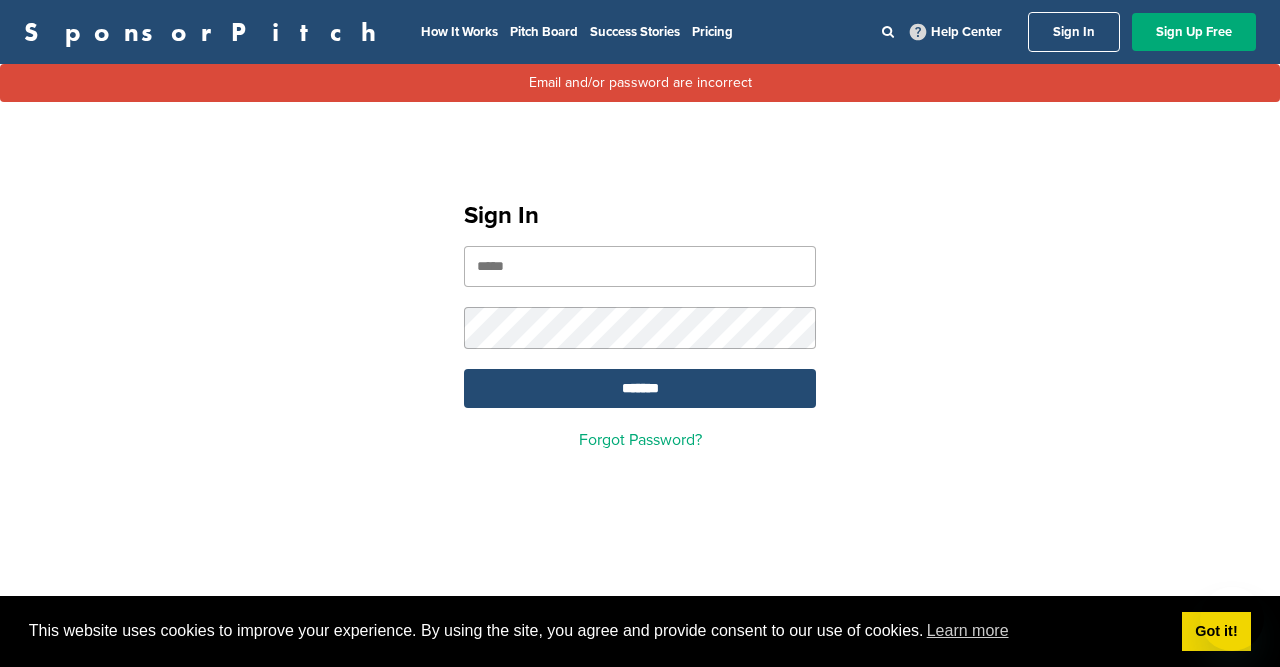 scroll, scrollTop: 0, scrollLeft: 0, axis: both 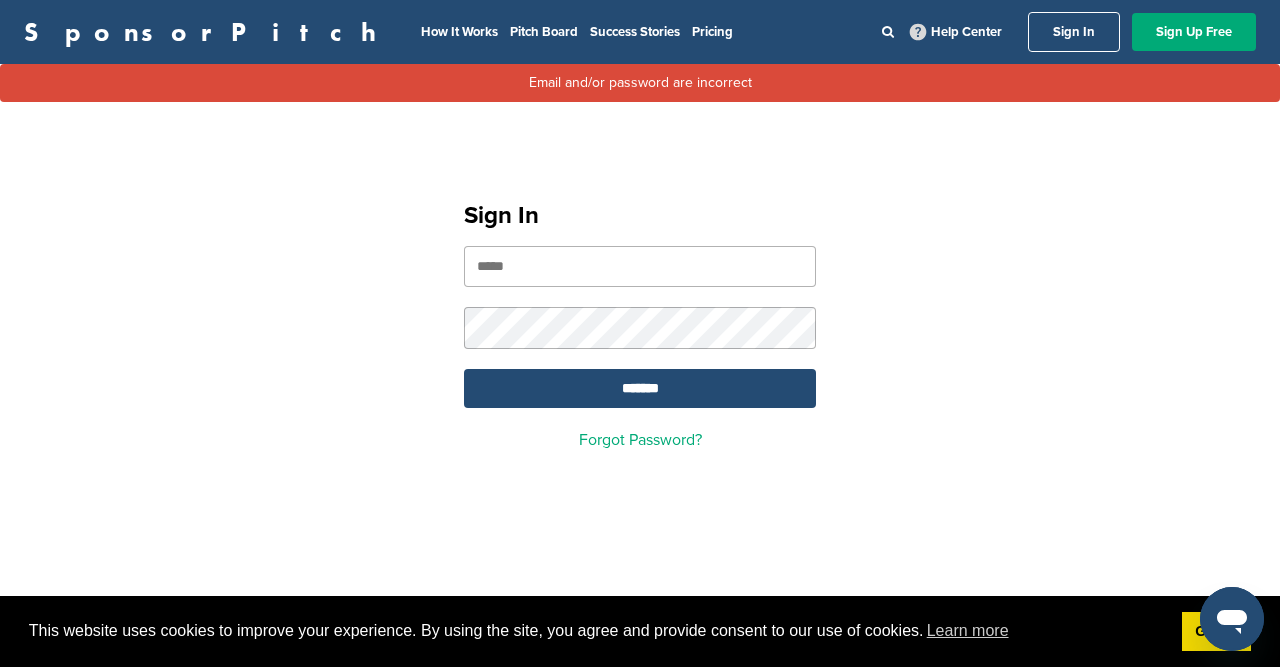 click on "Sign In
*******
Forgot Password?" at bounding box center (640, 317) 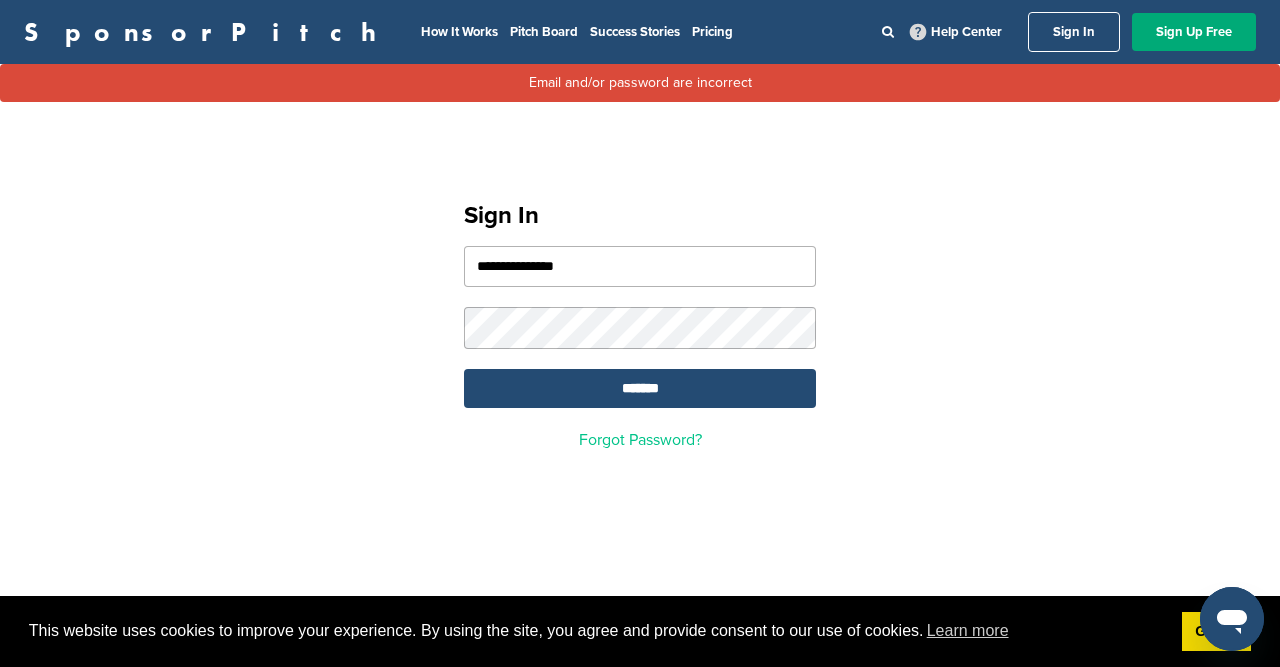 type on "**********" 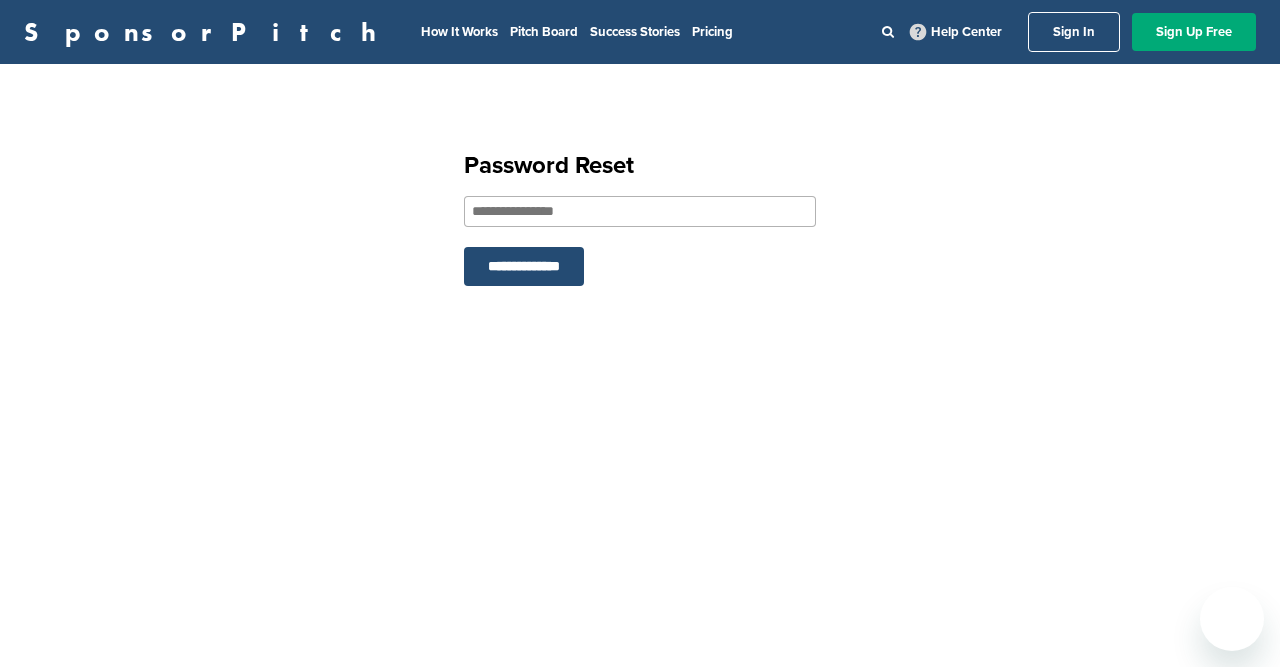 scroll, scrollTop: 0, scrollLeft: 0, axis: both 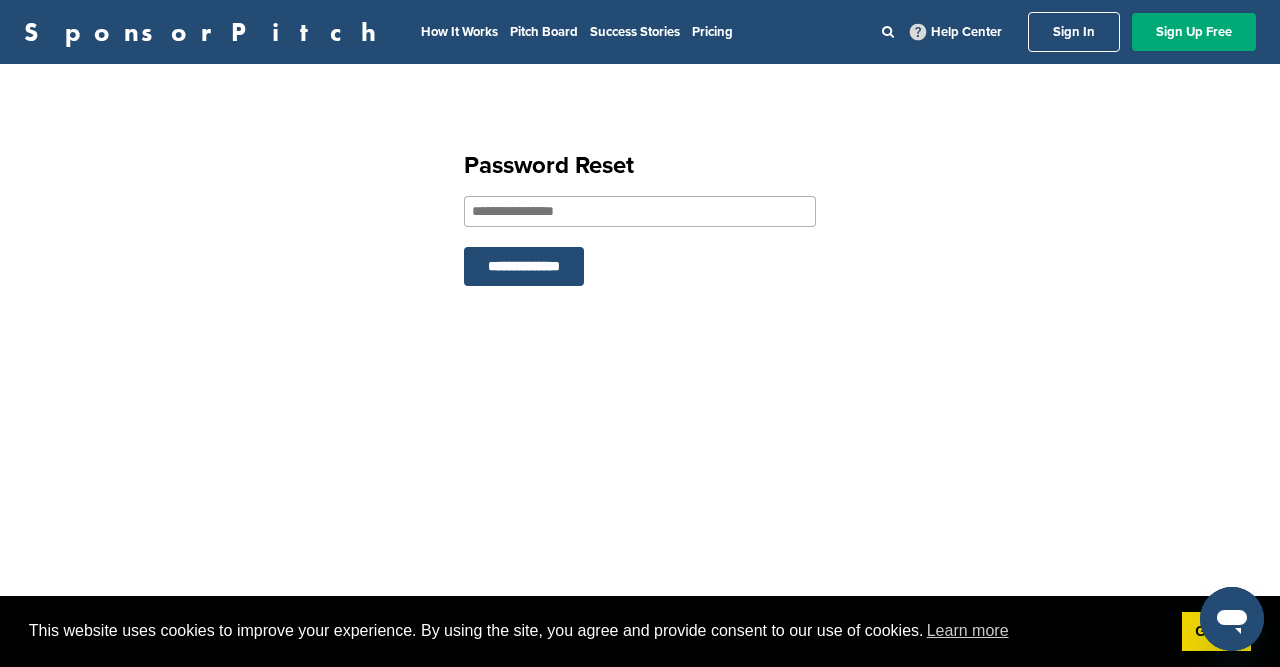 click at bounding box center [640, 211] 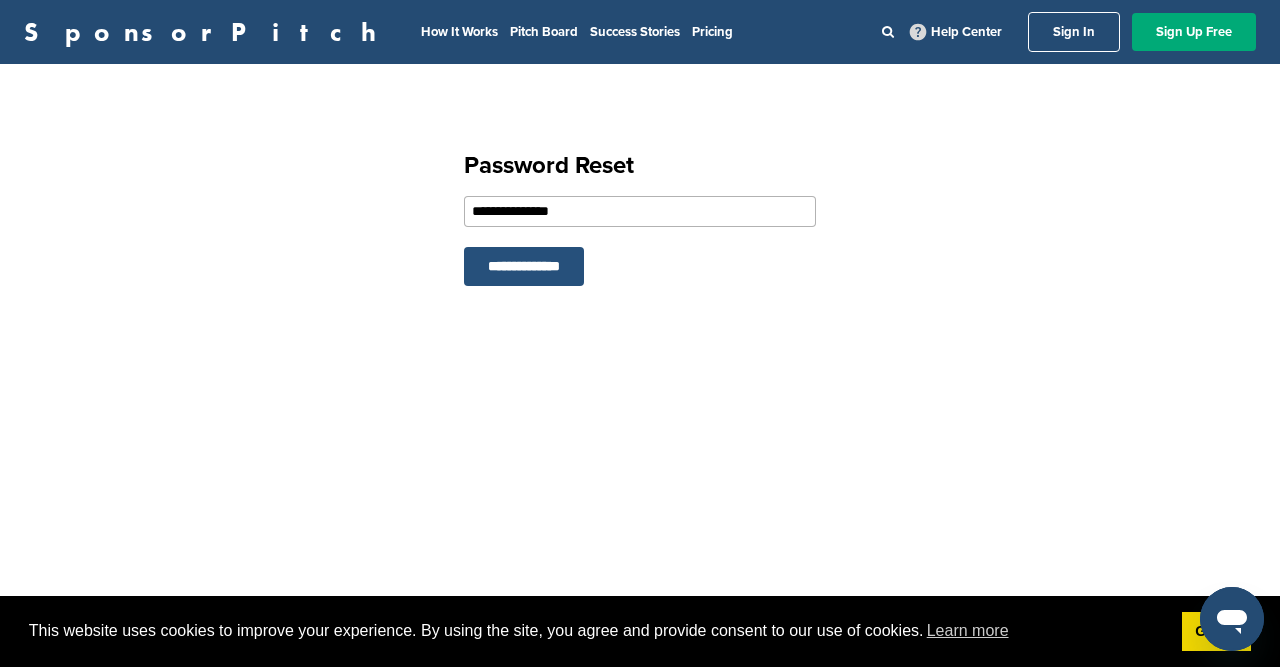 type on "**********" 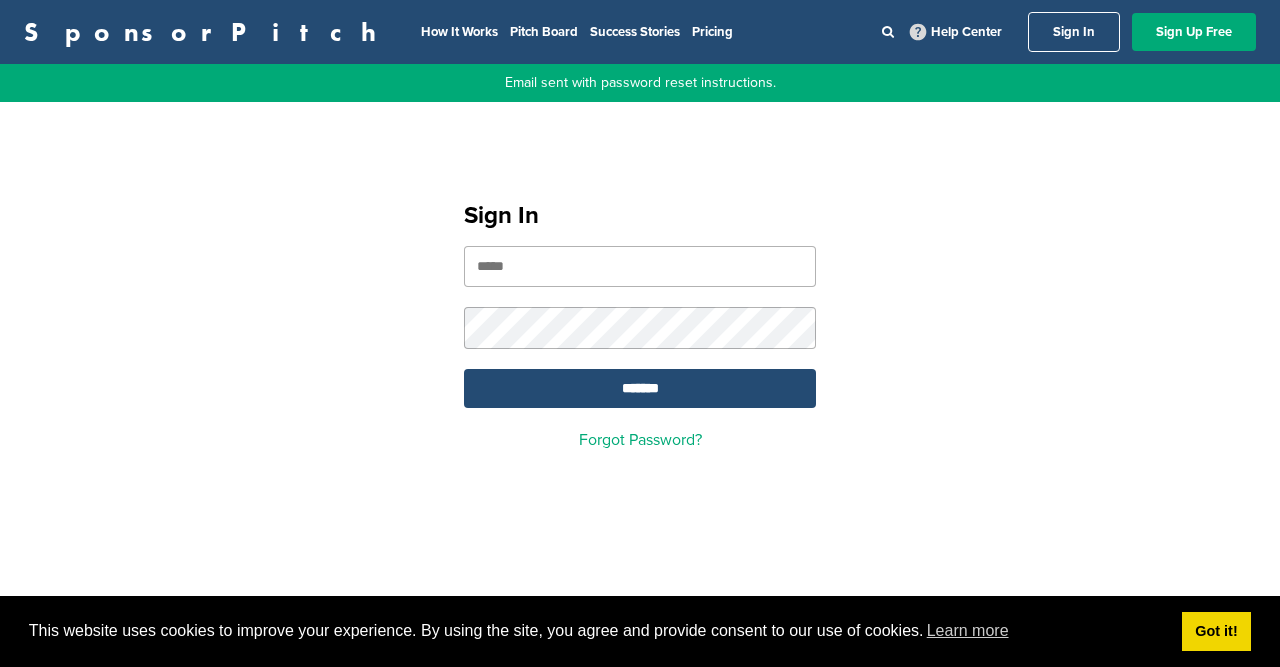 scroll, scrollTop: 0, scrollLeft: 0, axis: both 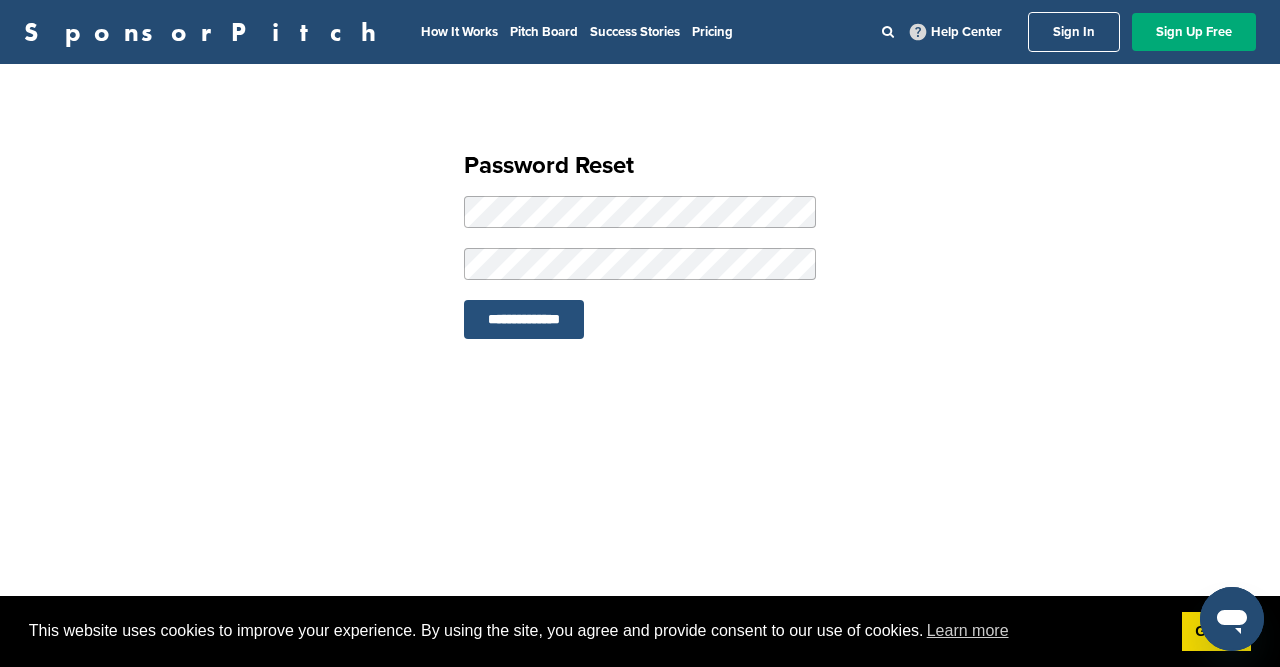 click on "**********" at bounding box center [524, 319] 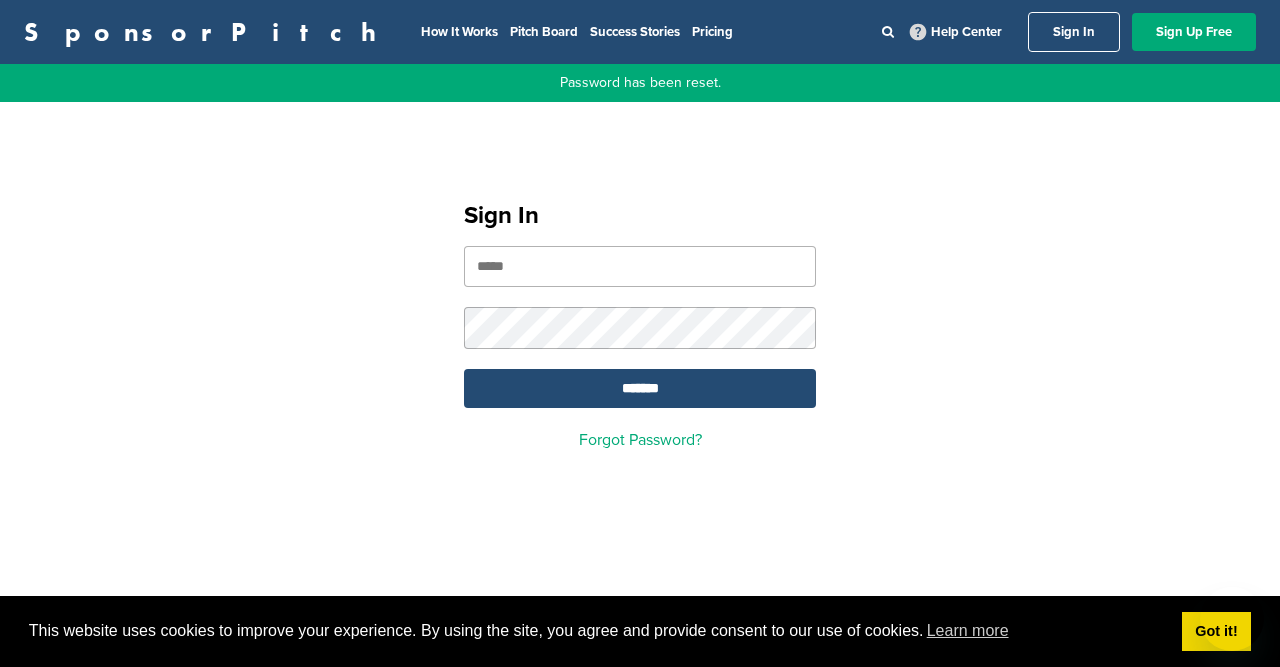scroll, scrollTop: 0, scrollLeft: 0, axis: both 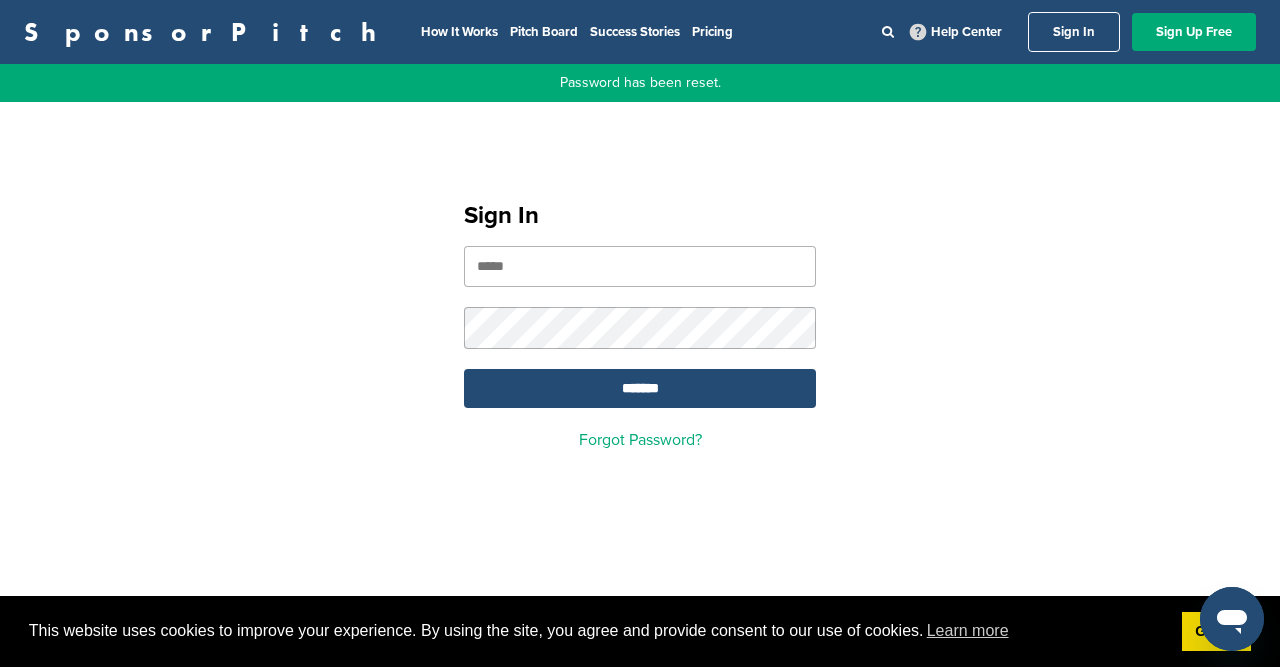 click at bounding box center (640, 266) 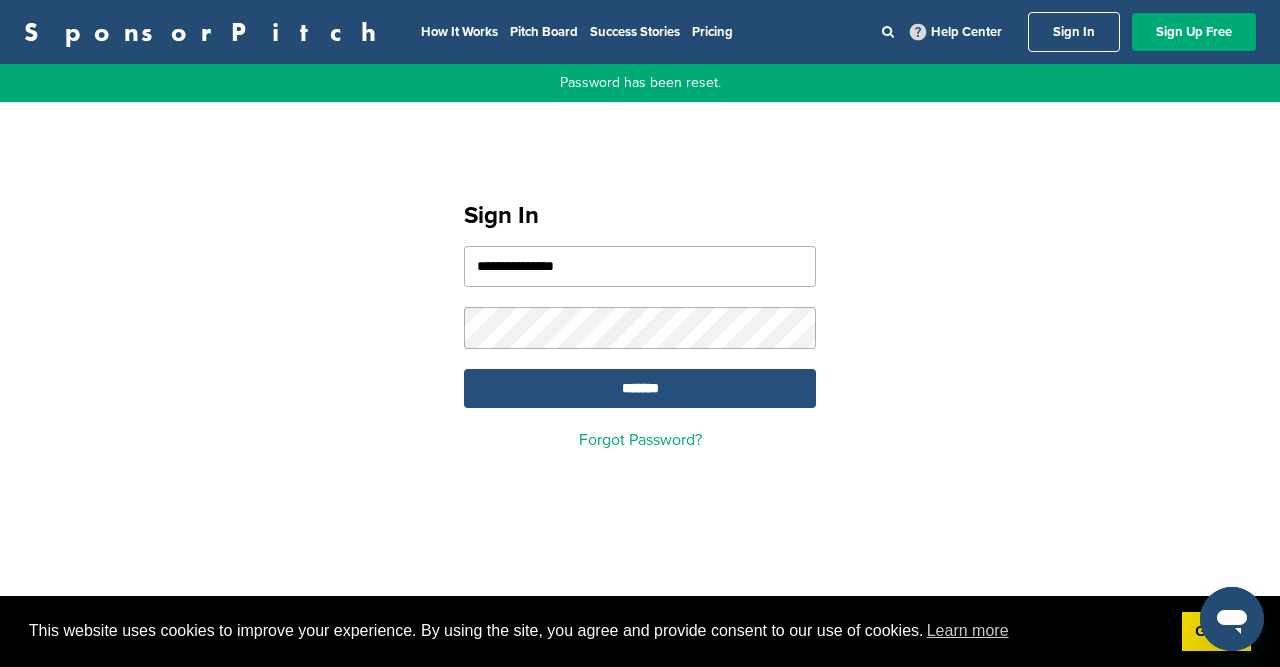 type on "**********" 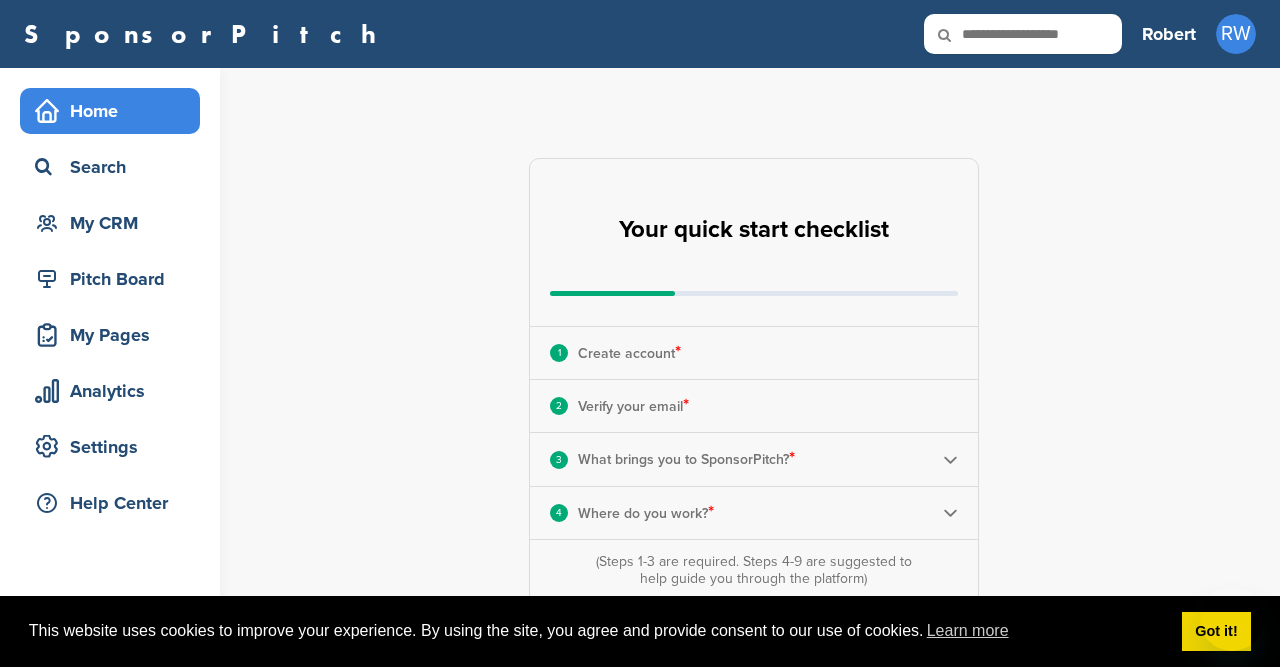 scroll, scrollTop: 0, scrollLeft: 0, axis: both 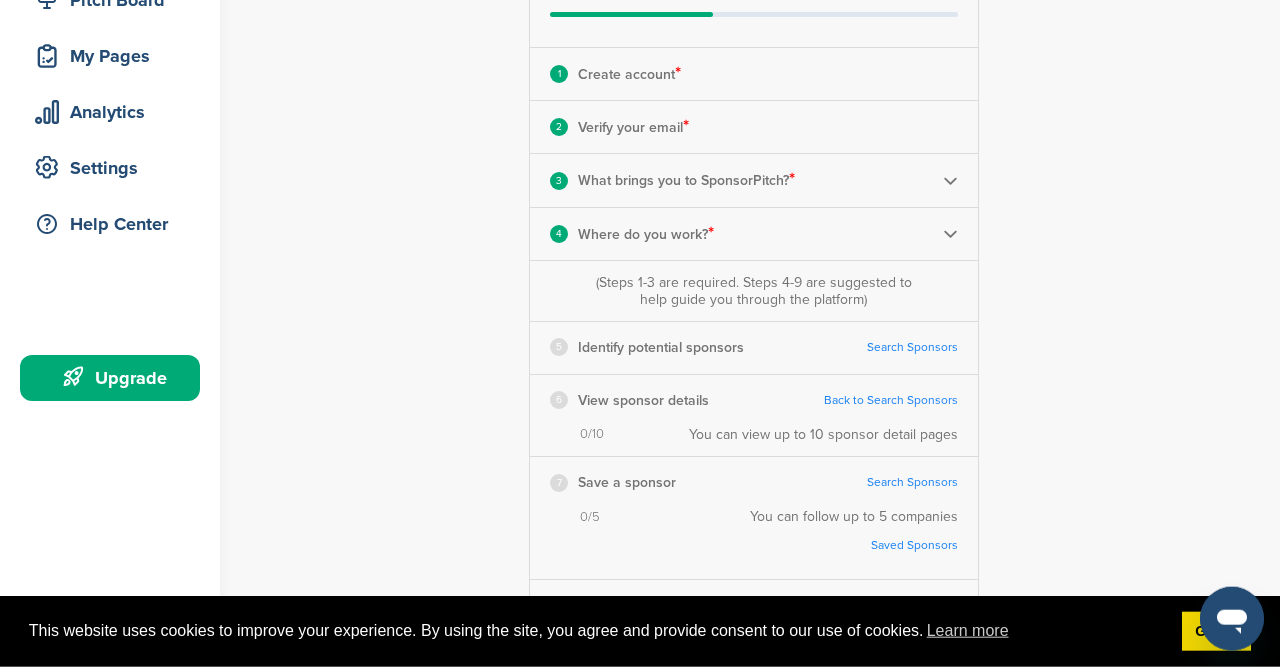 click on "Search Sponsors" at bounding box center [912, 347] 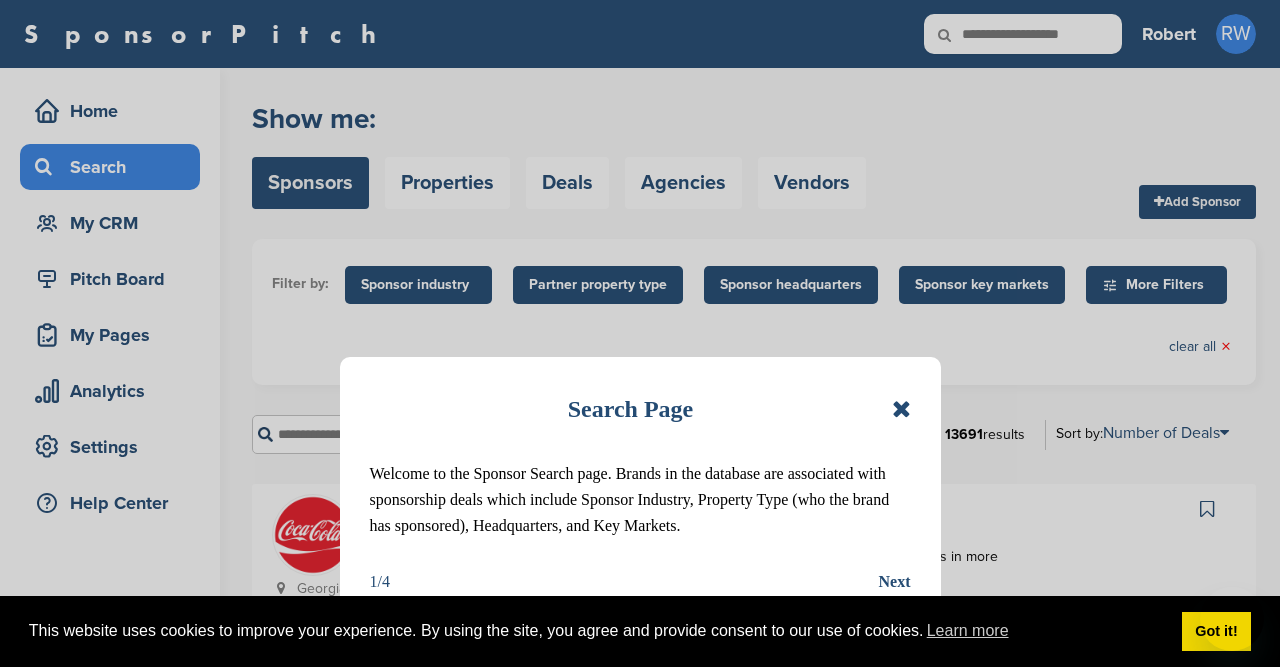 scroll, scrollTop: 0, scrollLeft: 0, axis: both 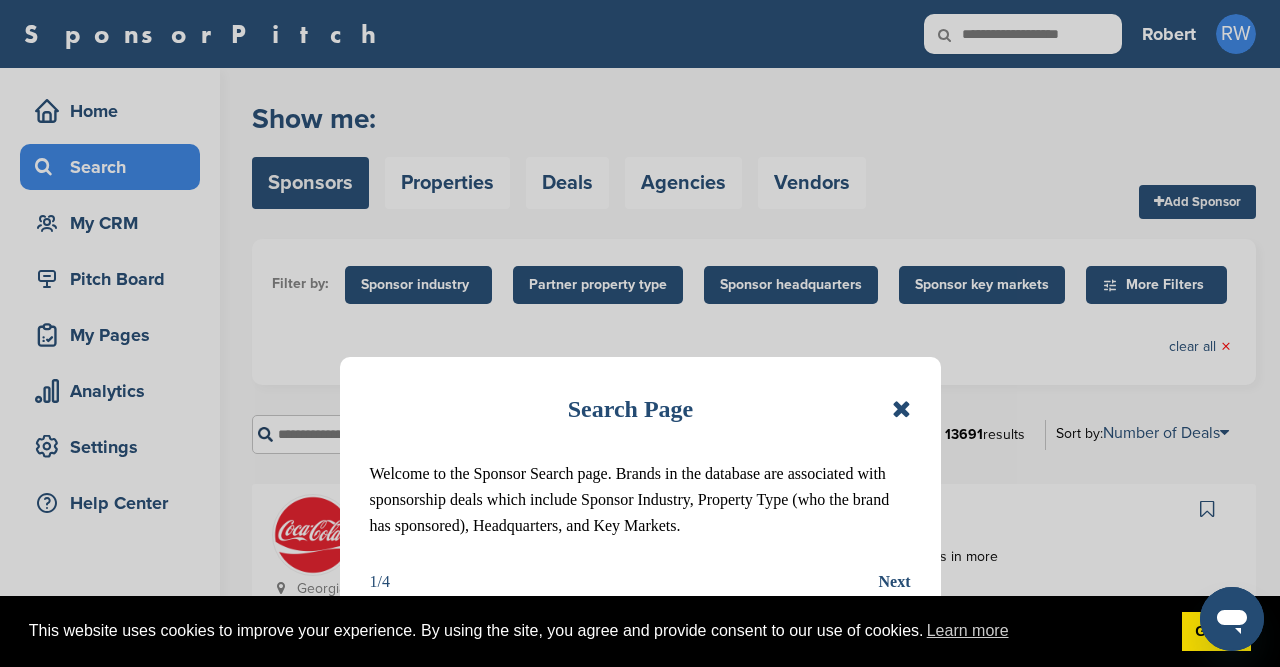 click at bounding box center [901, 409] 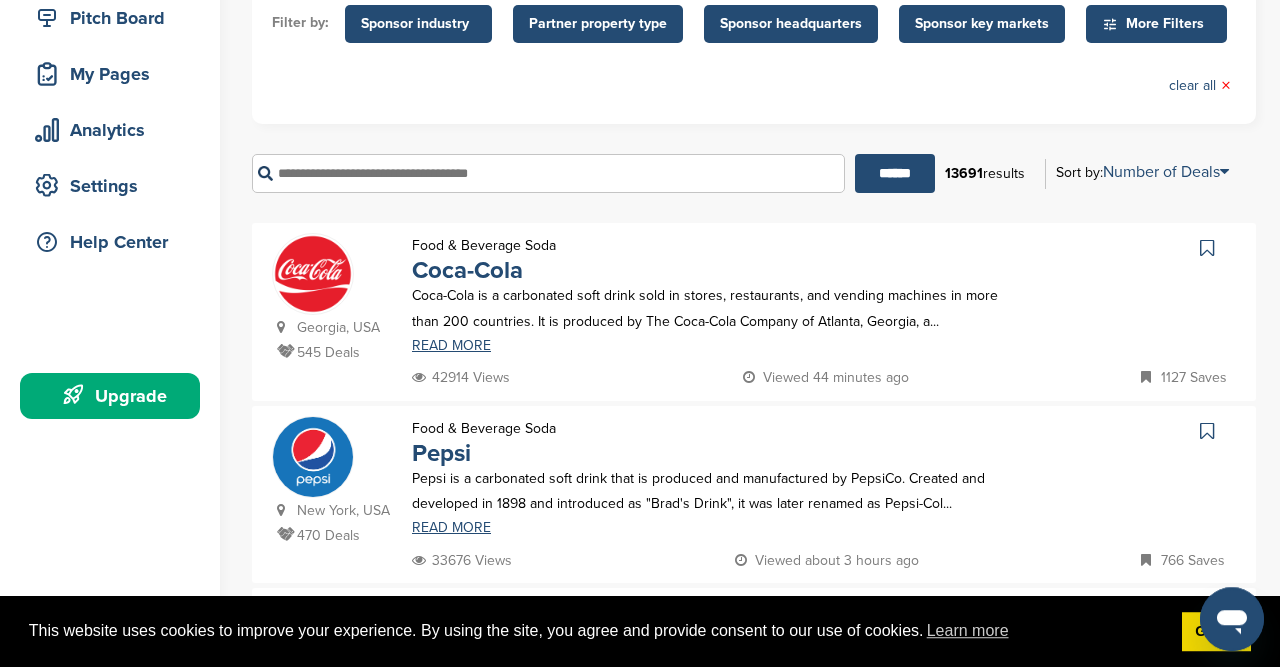scroll, scrollTop: 263, scrollLeft: 0, axis: vertical 